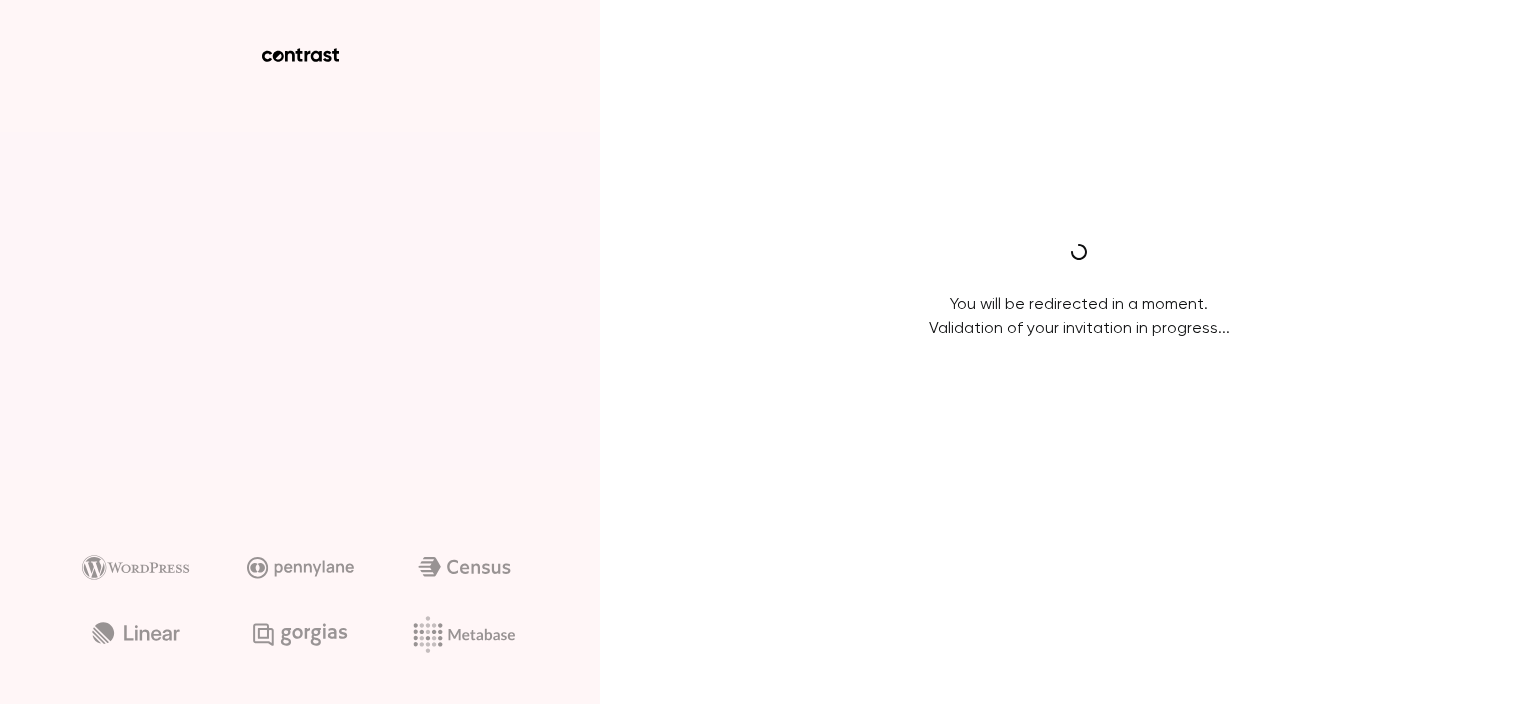 scroll, scrollTop: 0, scrollLeft: 0, axis: both 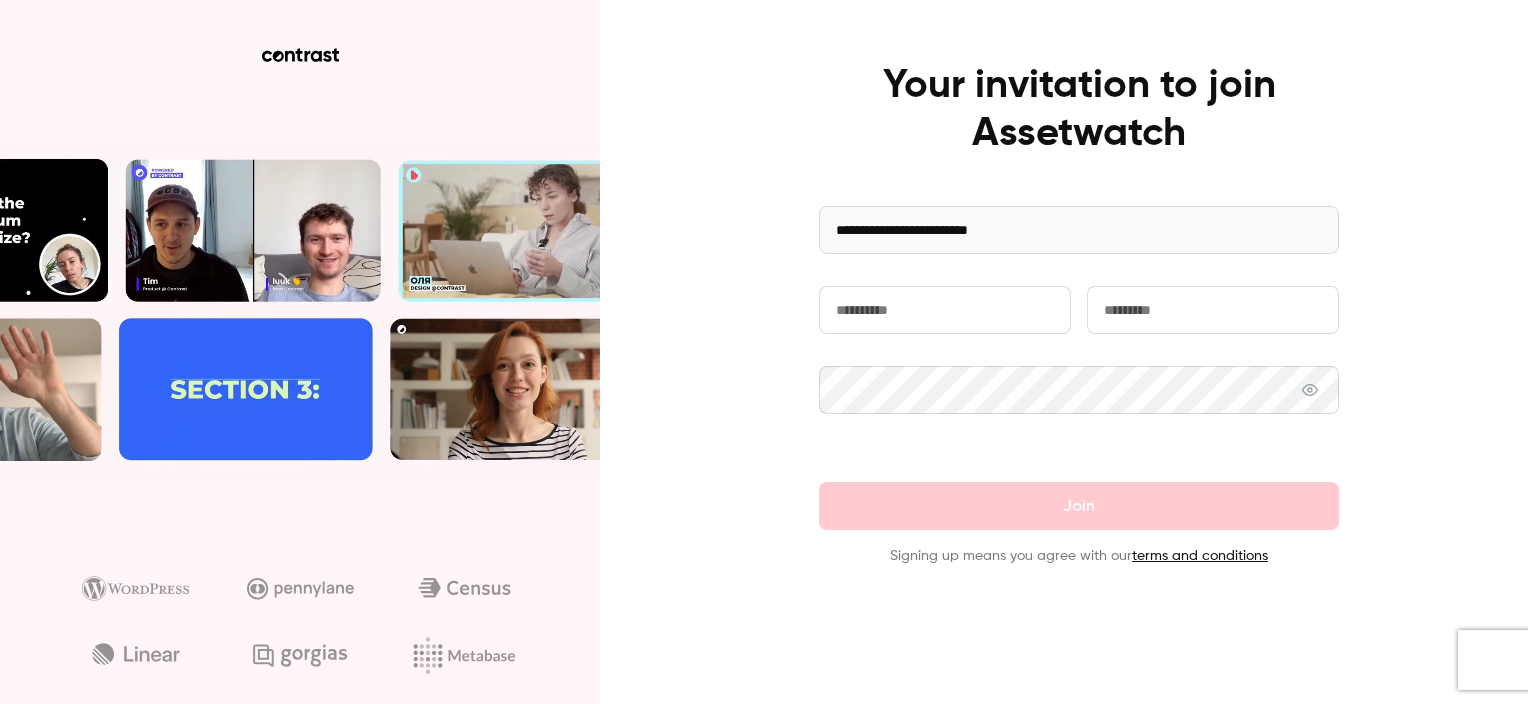 drag, startPoint x: 936, startPoint y: 328, endPoint x: 939, endPoint y: 311, distance: 17.262676 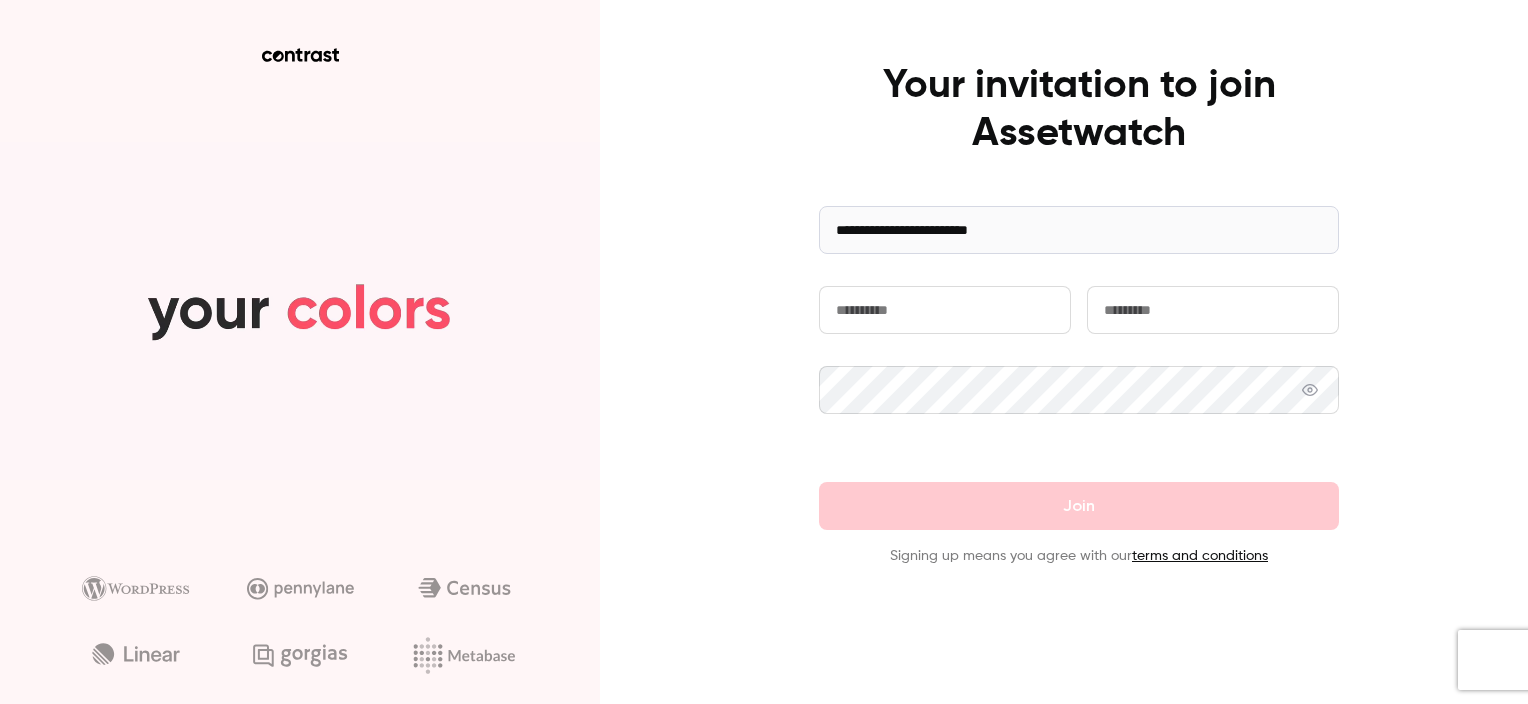 click at bounding box center (945, 310) 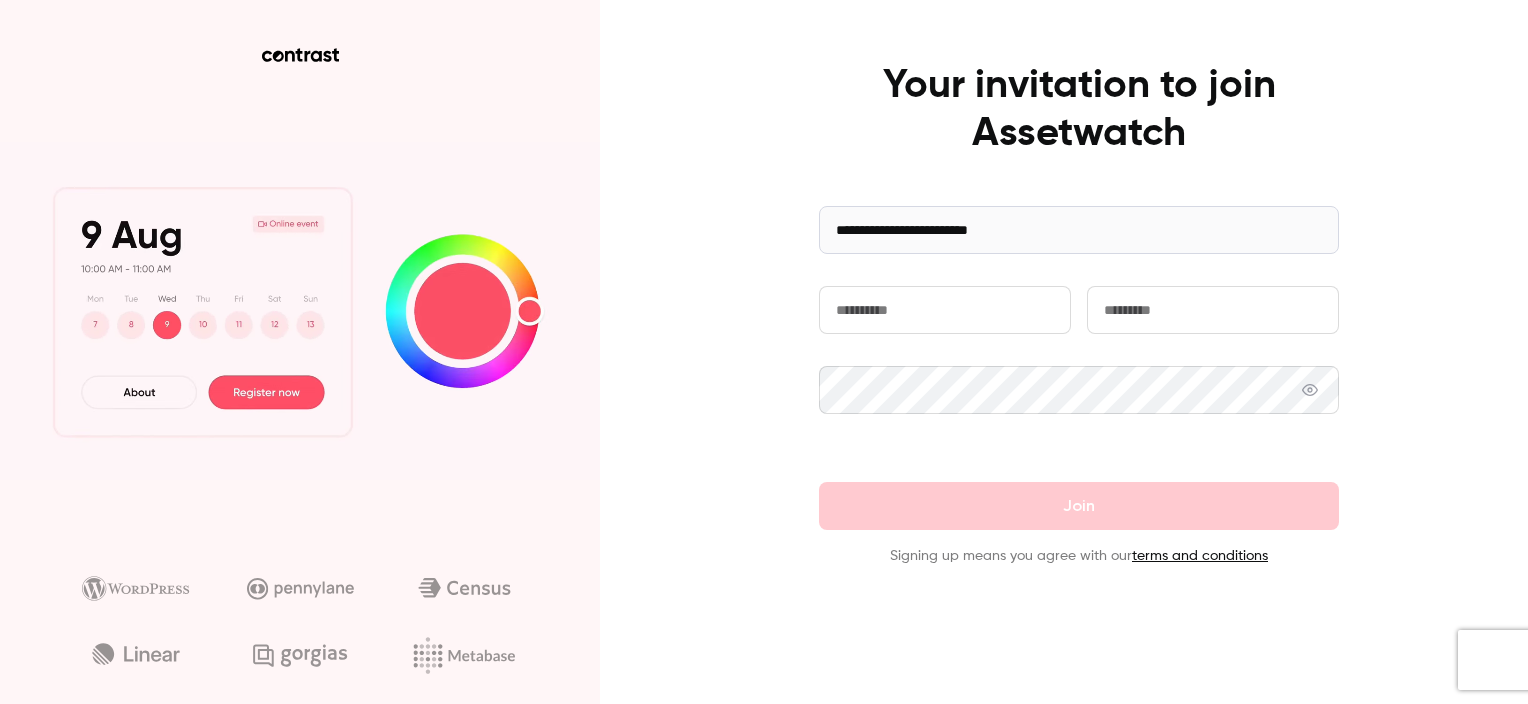 click at bounding box center (945, 310) 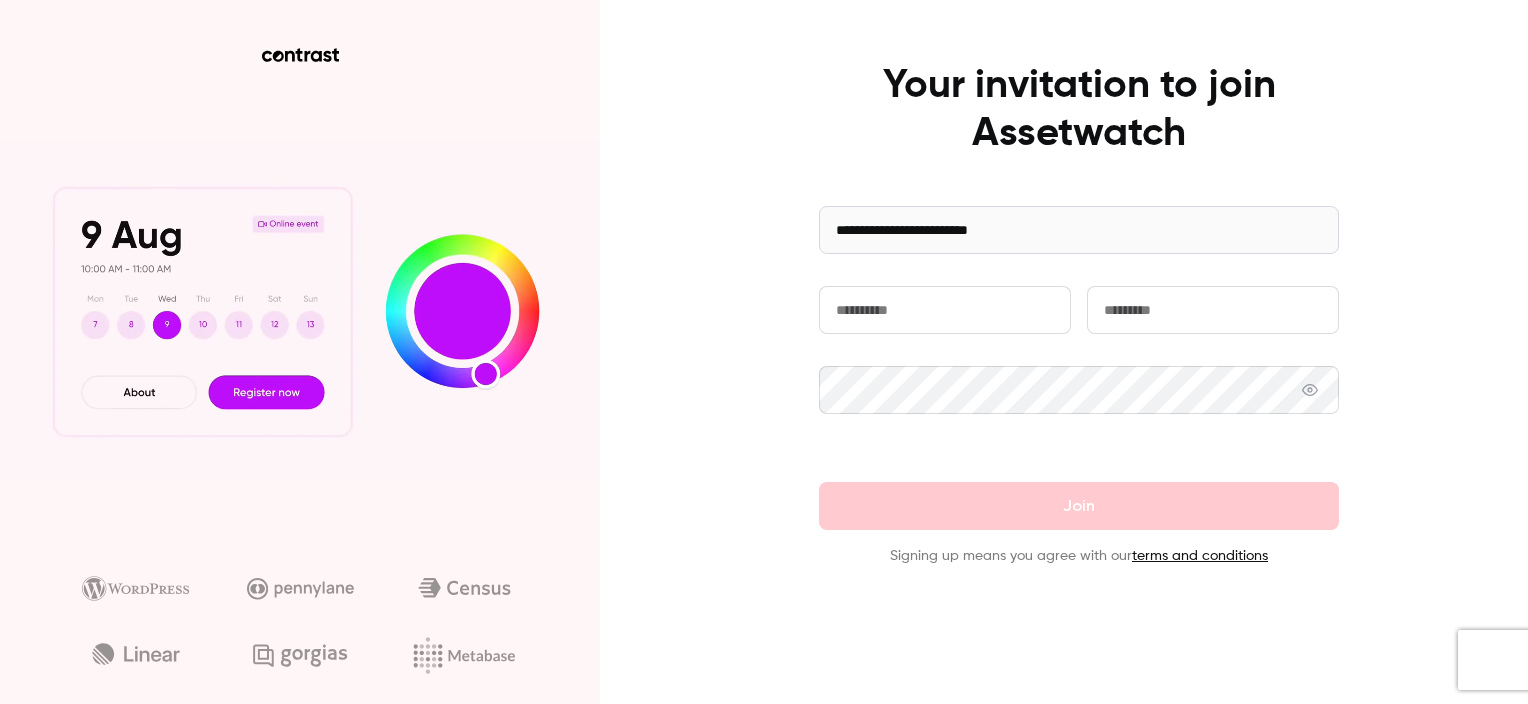 type on "*****" 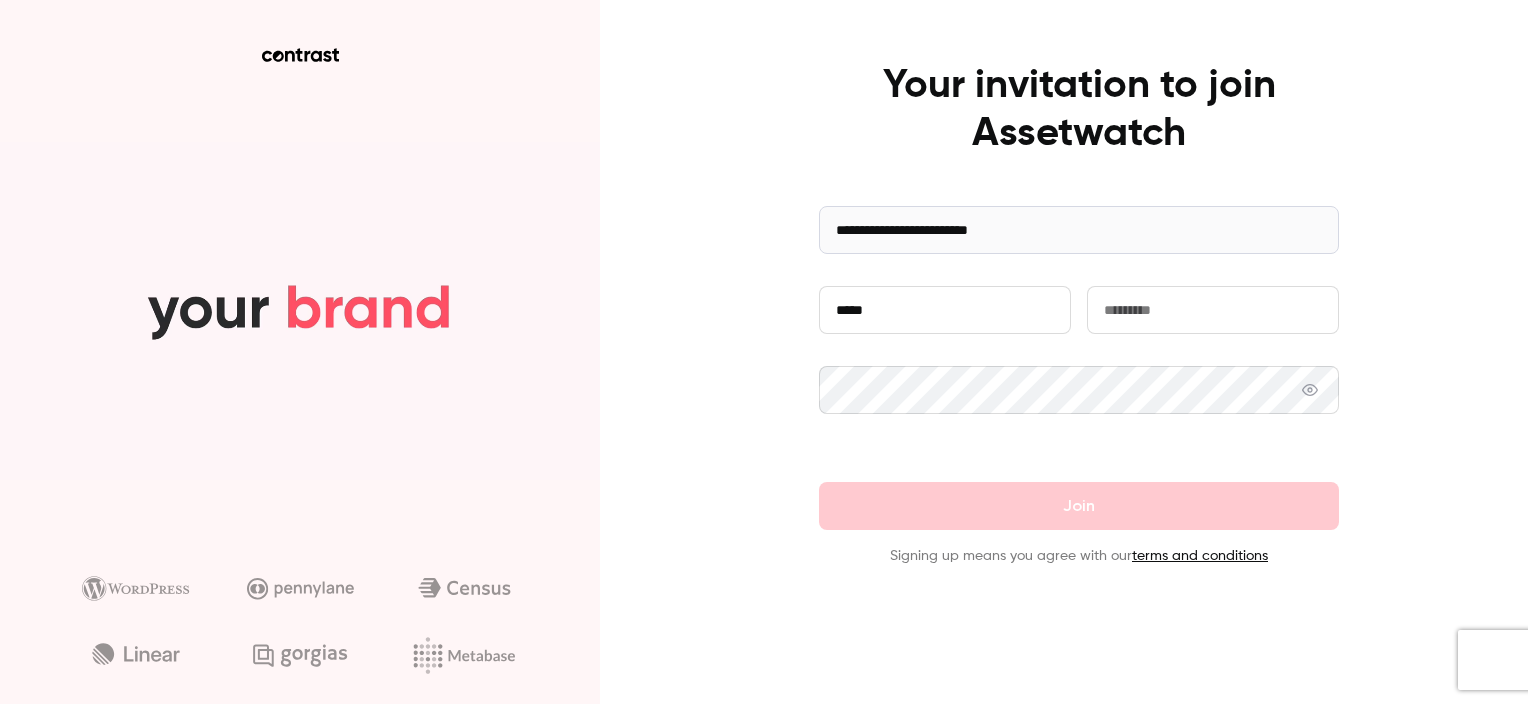 type on "**********" 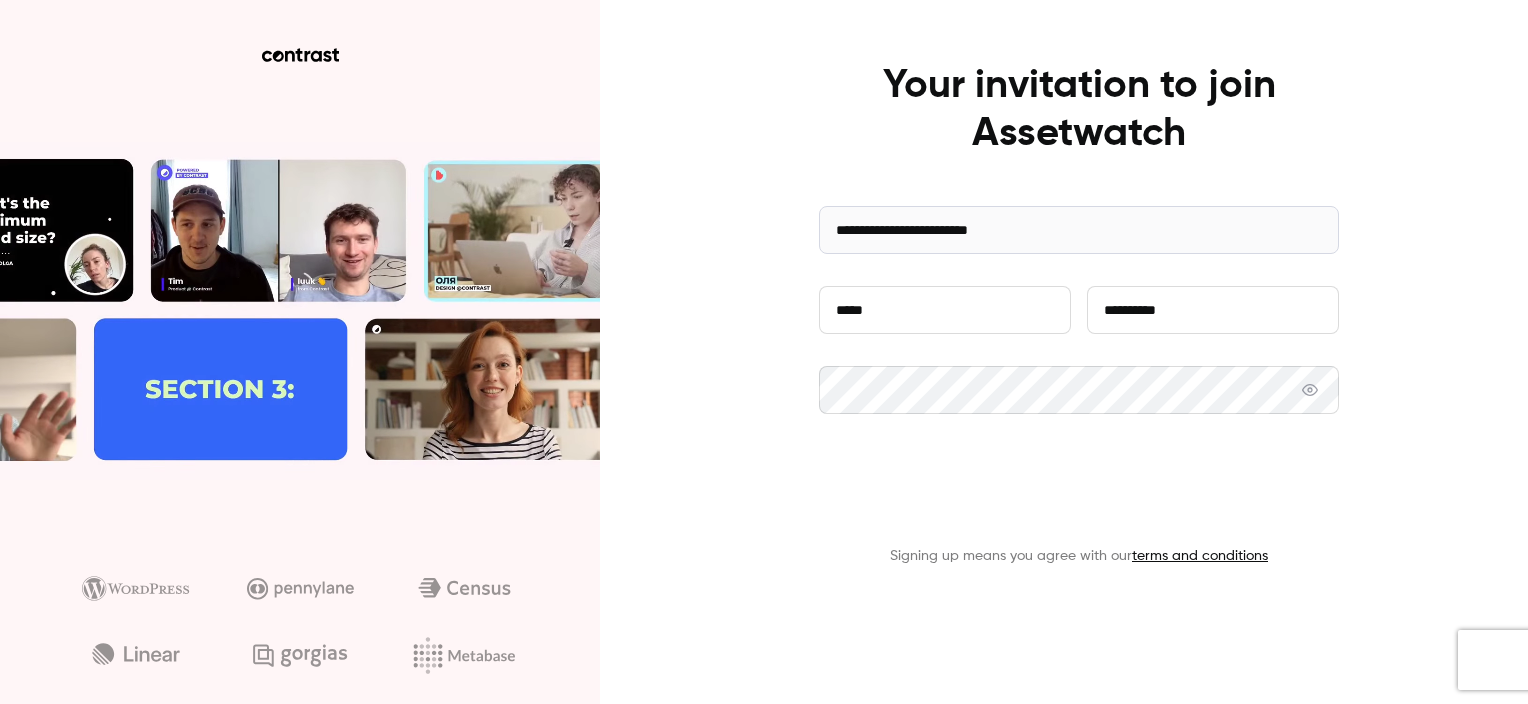 click on "Join" at bounding box center (1079, 506) 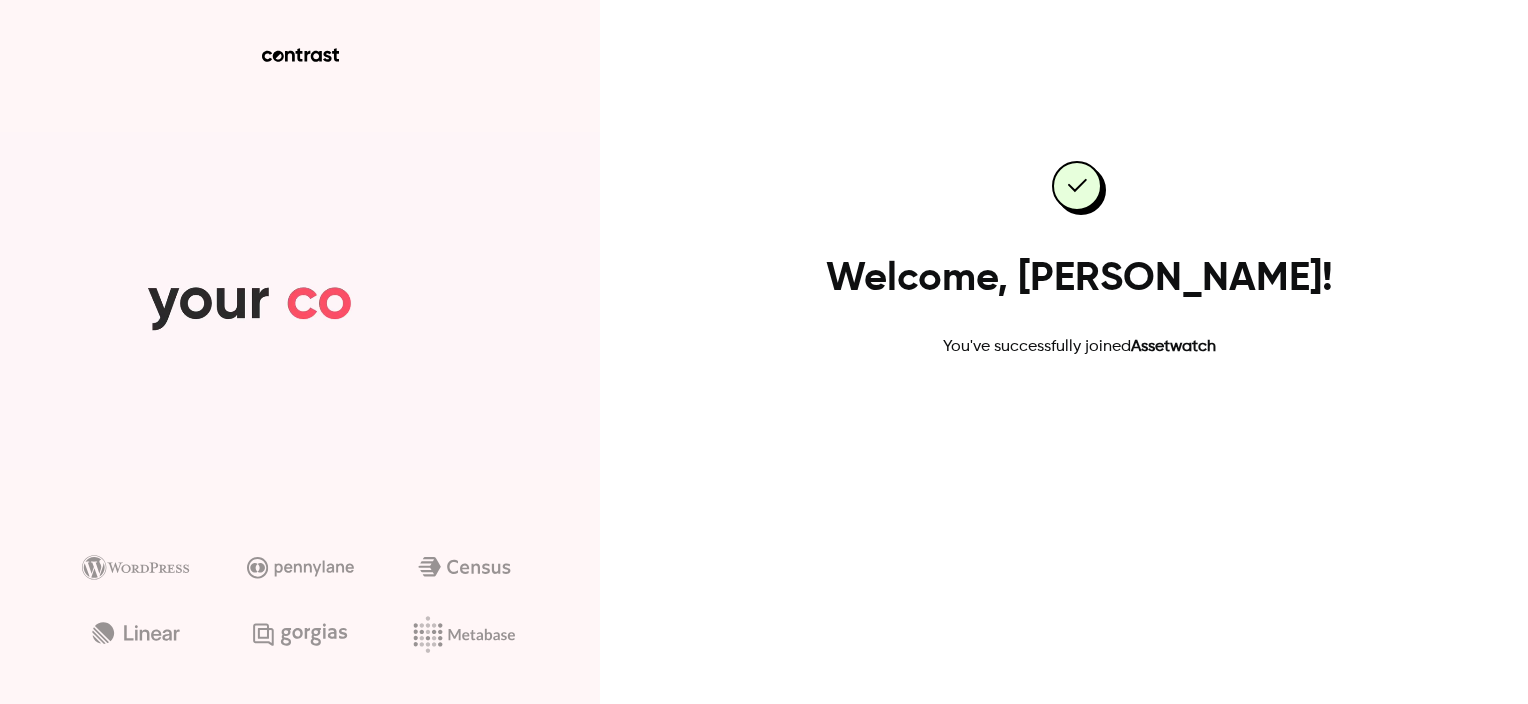 click on "Go to dashboard" at bounding box center [1079, 423] 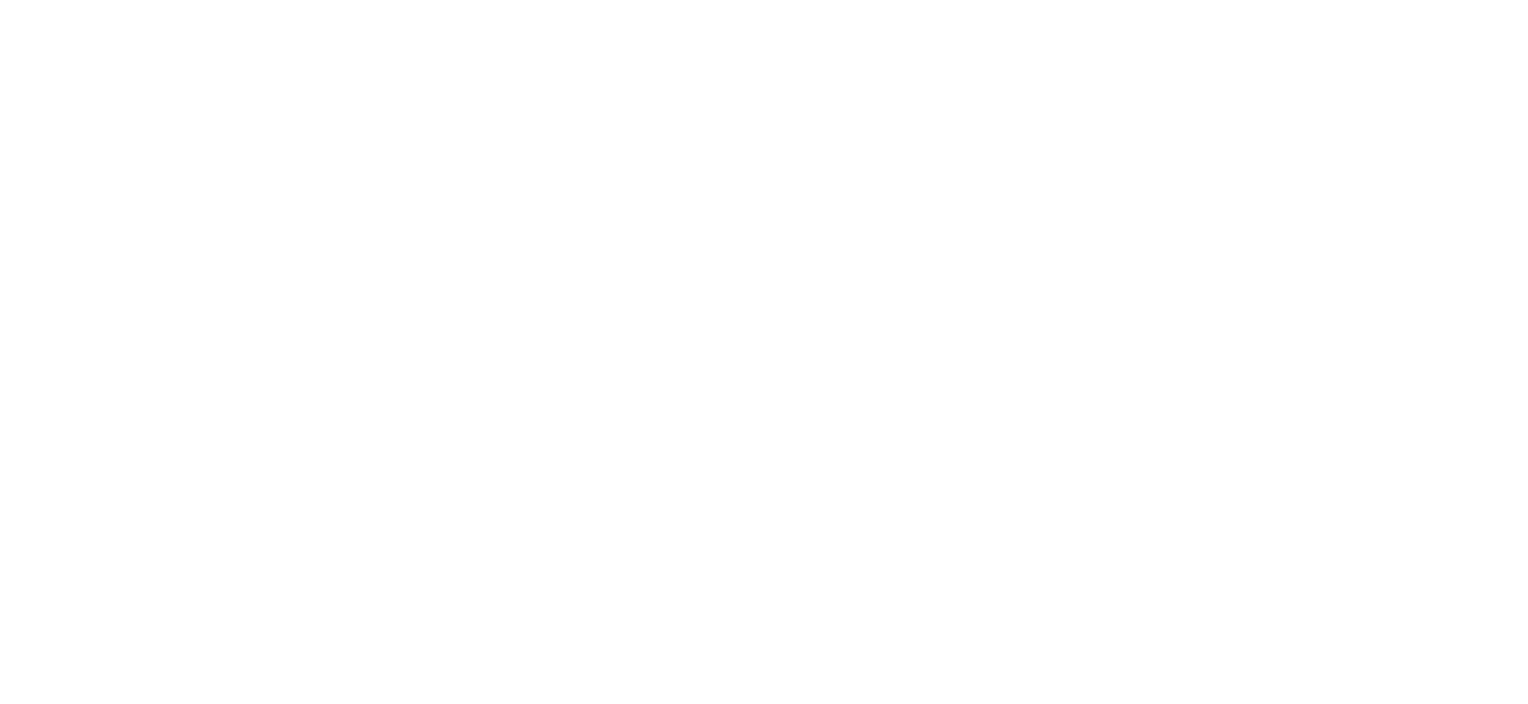 scroll, scrollTop: 0, scrollLeft: 0, axis: both 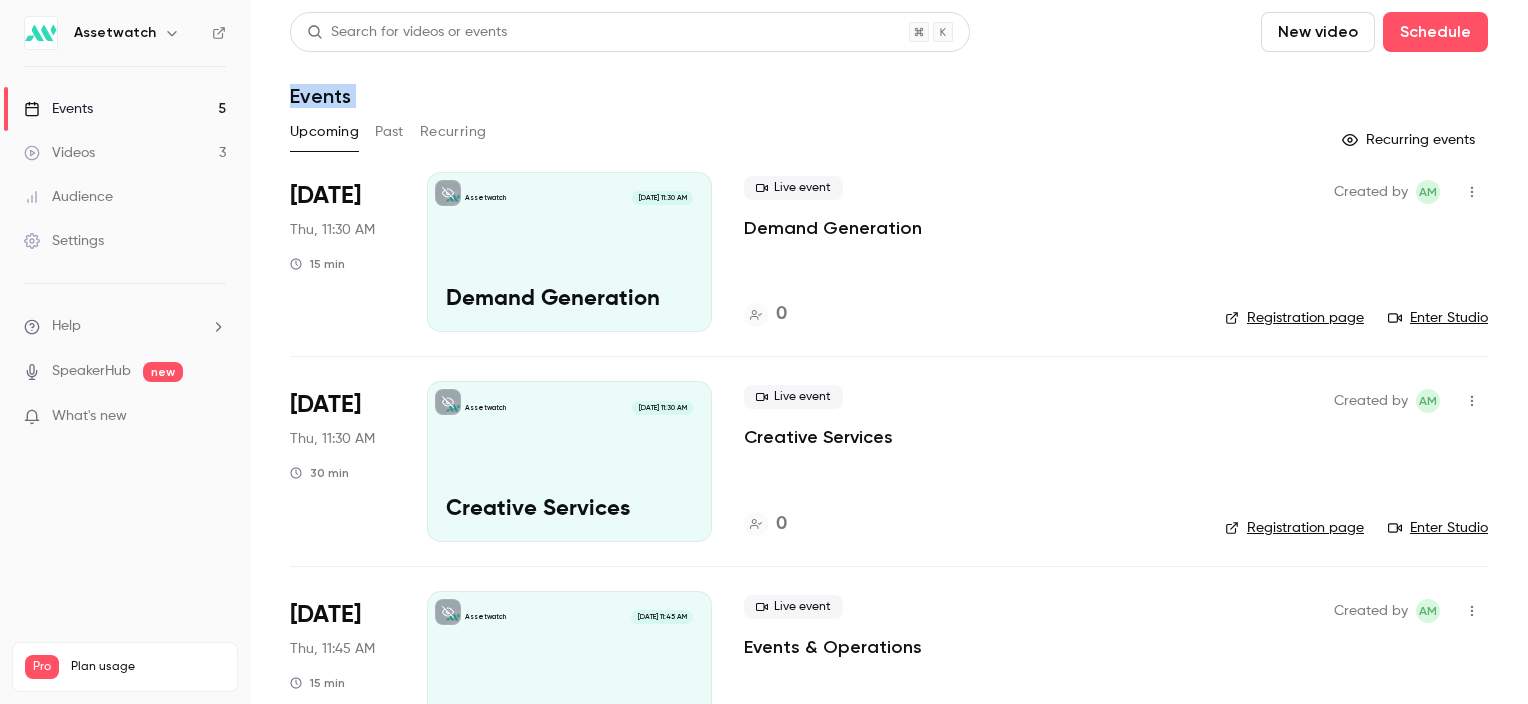 drag, startPoint x: 1412, startPoint y: -24, endPoint x: 1496, endPoint y: -108, distance: 118.79394 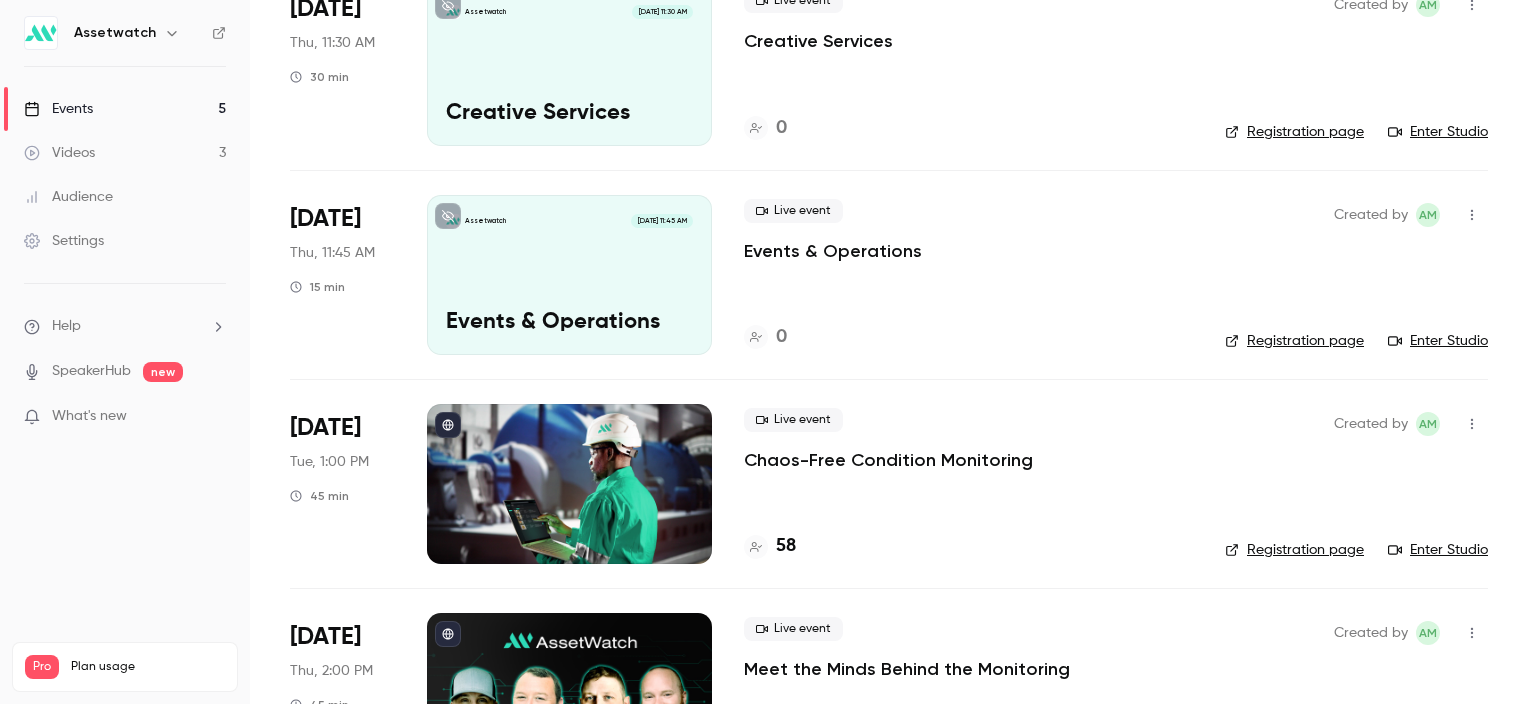 scroll, scrollTop: 400, scrollLeft: 0, axis: vertical 